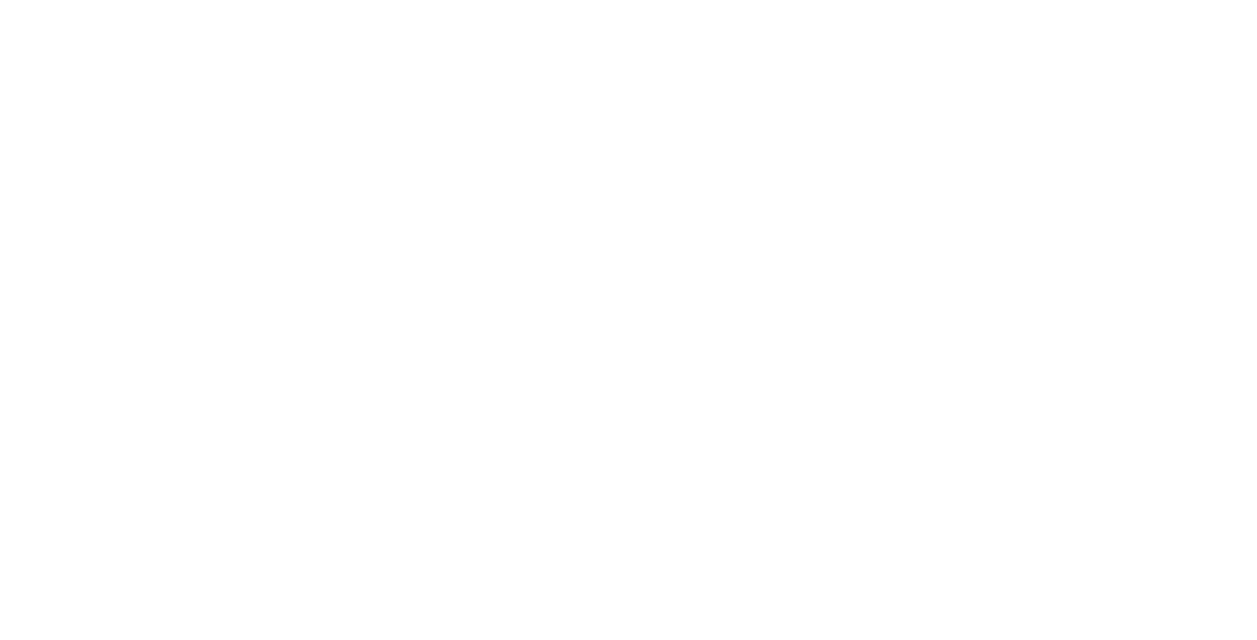 scroll, scrollTop: 0, scrollLeft: 0, axis: both 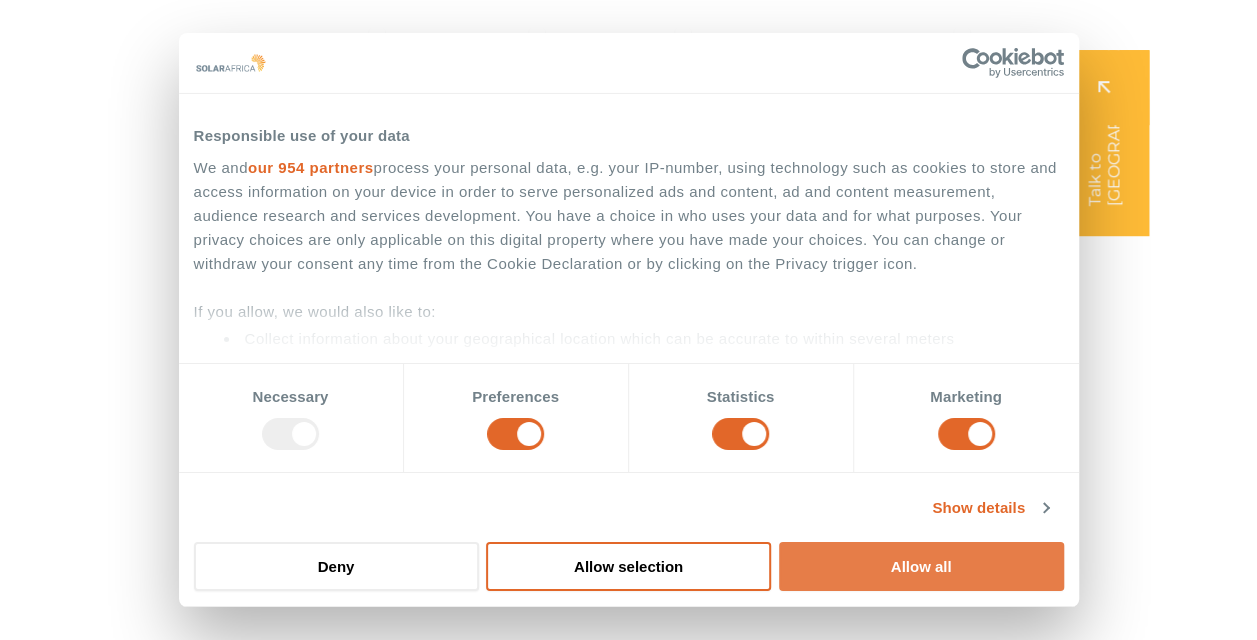 click on "Allow all" at bounding box center (921, 566) 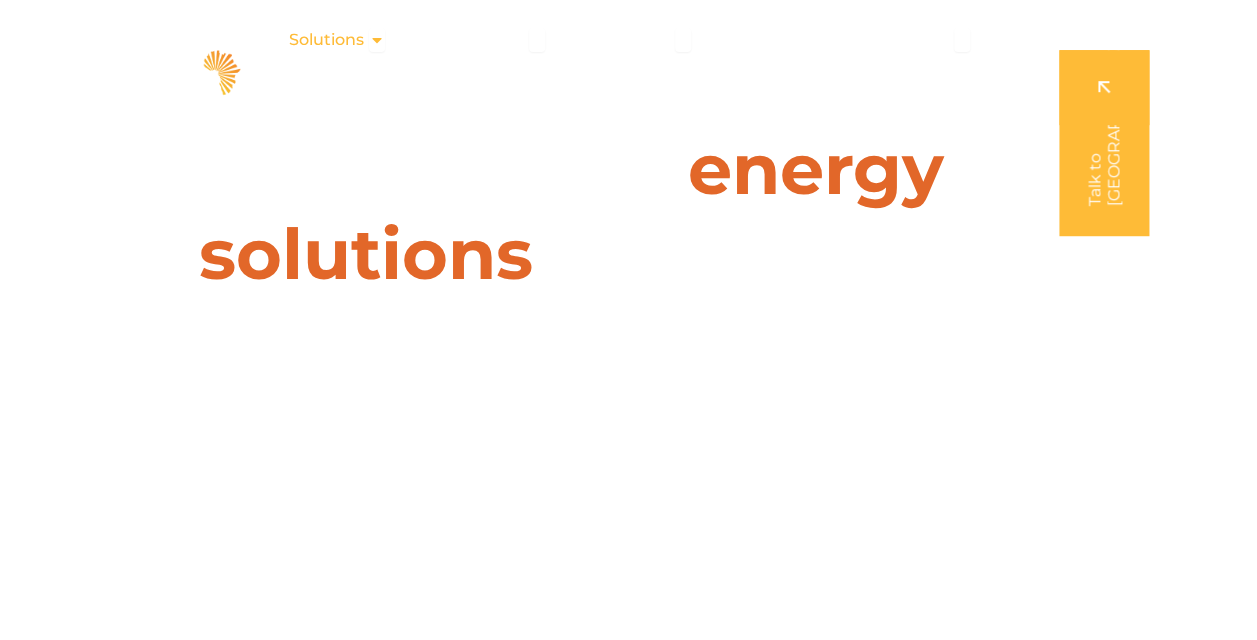 click on "Close Solutions
Open Solutions" at bounding box center (377, 40) 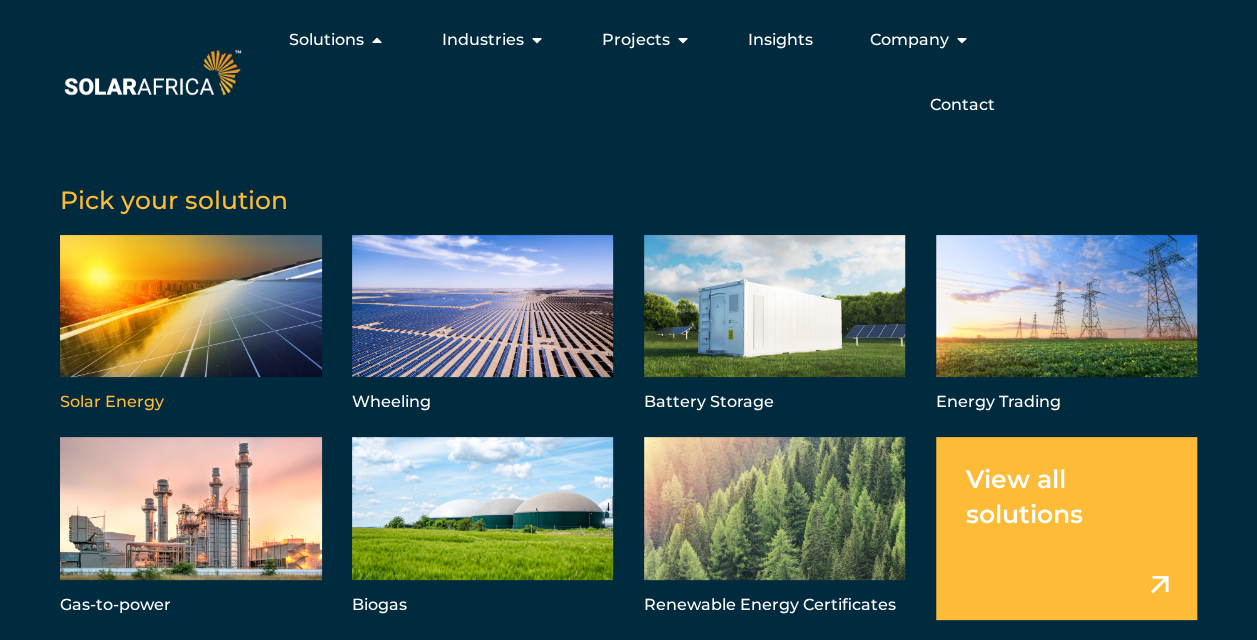 click at bounding box center (191, 326) 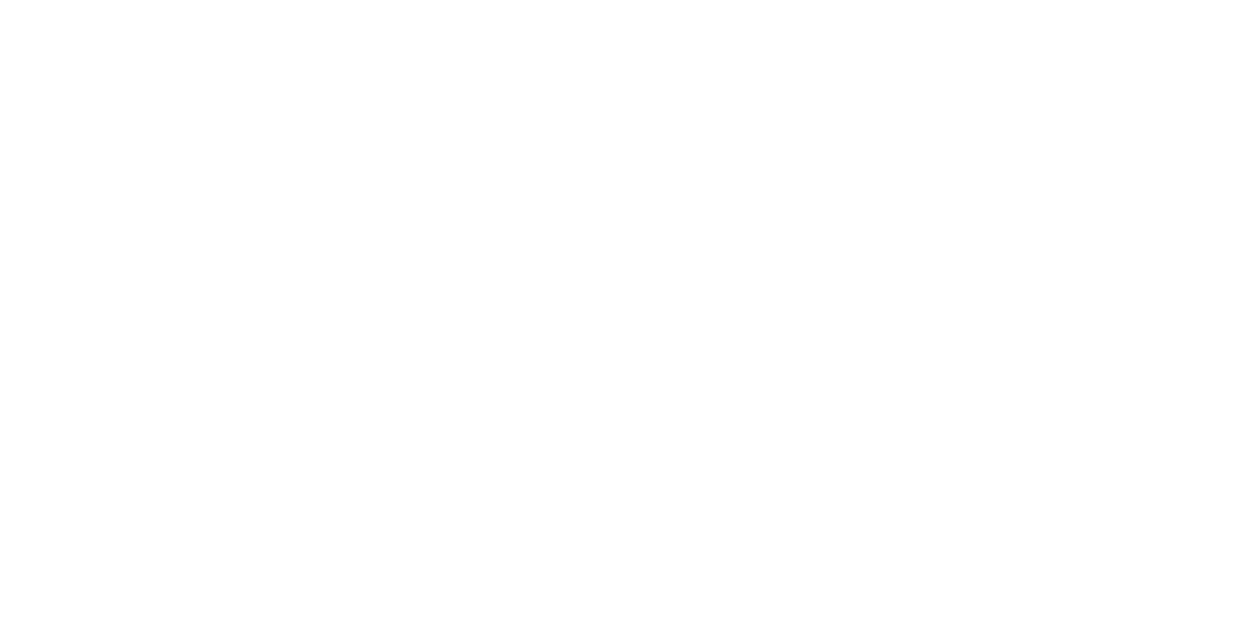 scroll, scrollTop: 0, scrollLeft: 0, axis: both 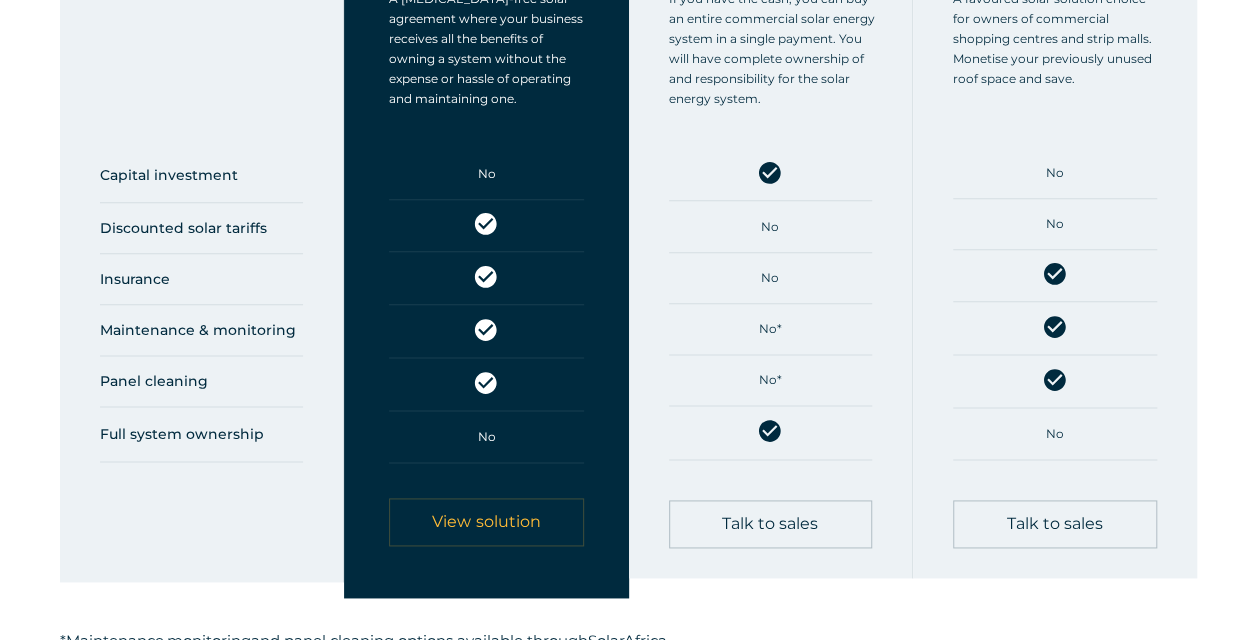 click on "View solution" at bounding box center [486, 522] 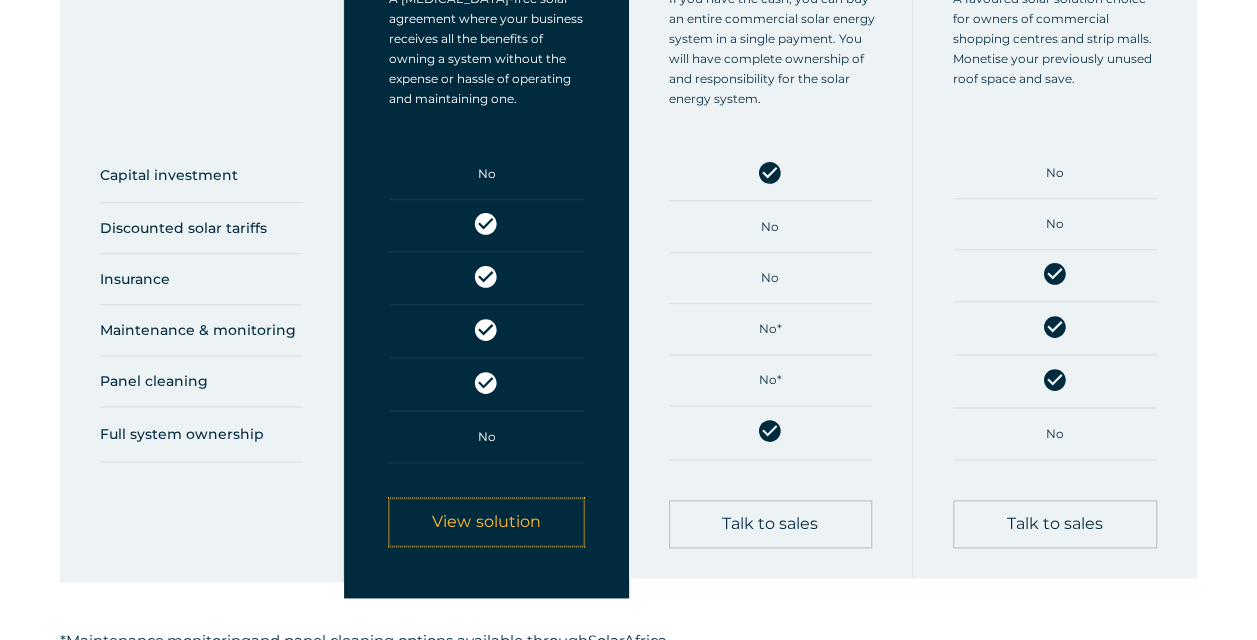 scroll, scrollTop: 1400, scrollLeft: 0, axis: vertical 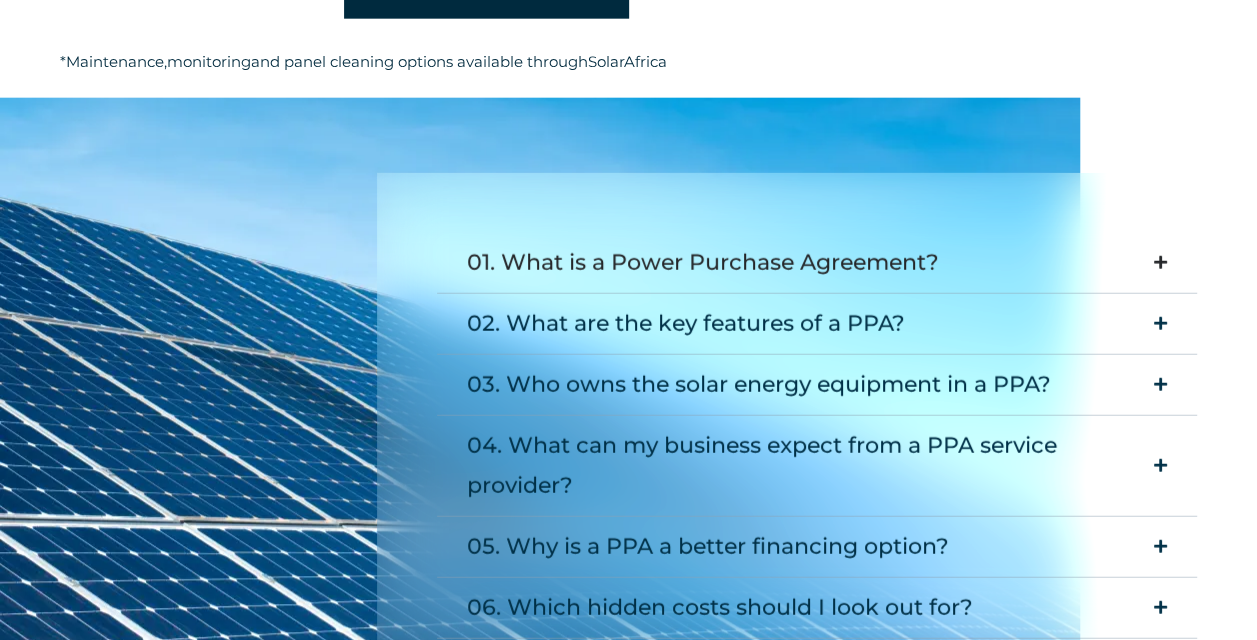 click at bounding box center [1160, 262] 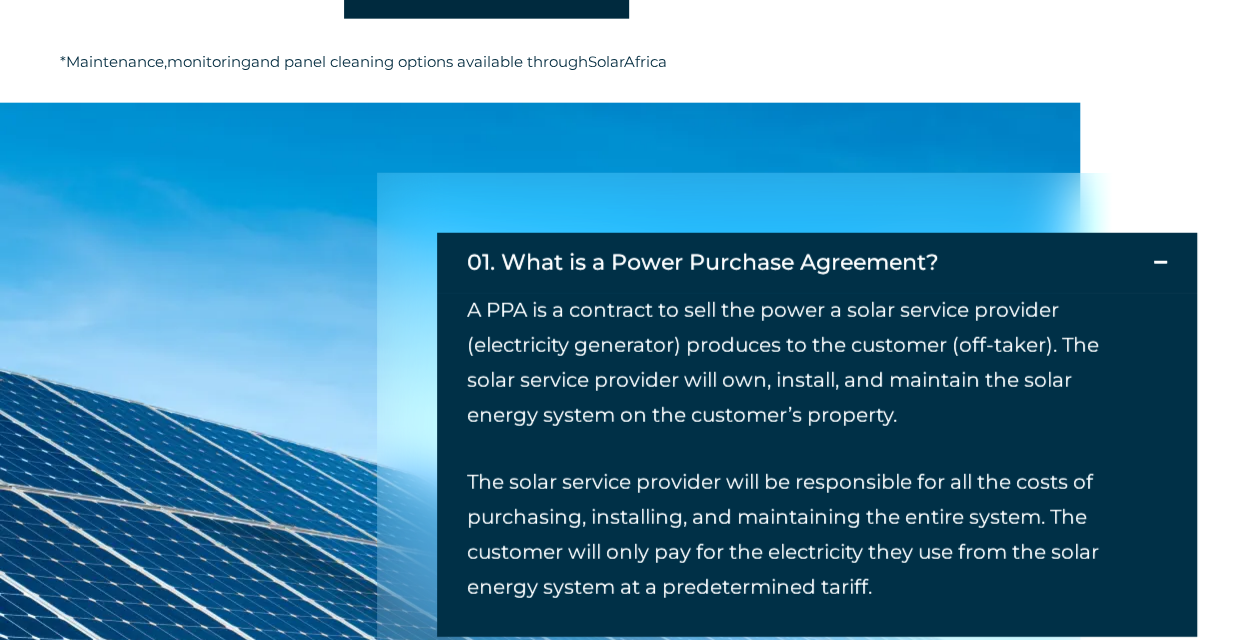 click at bounding box center (1160, 262) 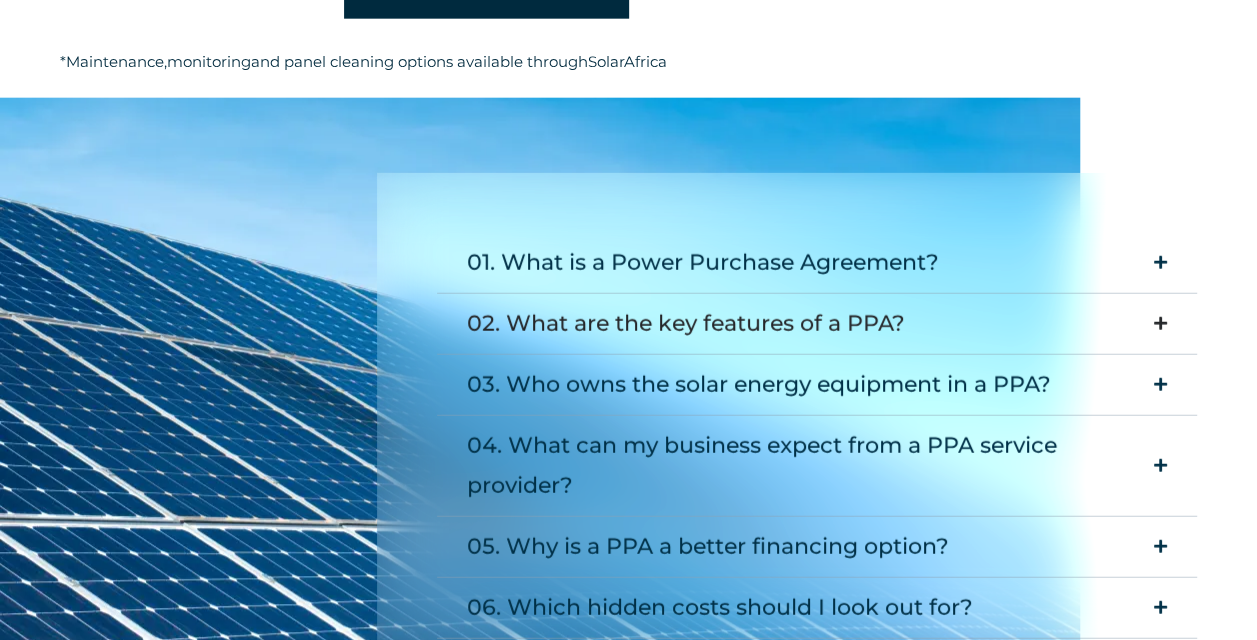 click on "02. What are the key features of a PPA?" at bounding box center [817, 324] 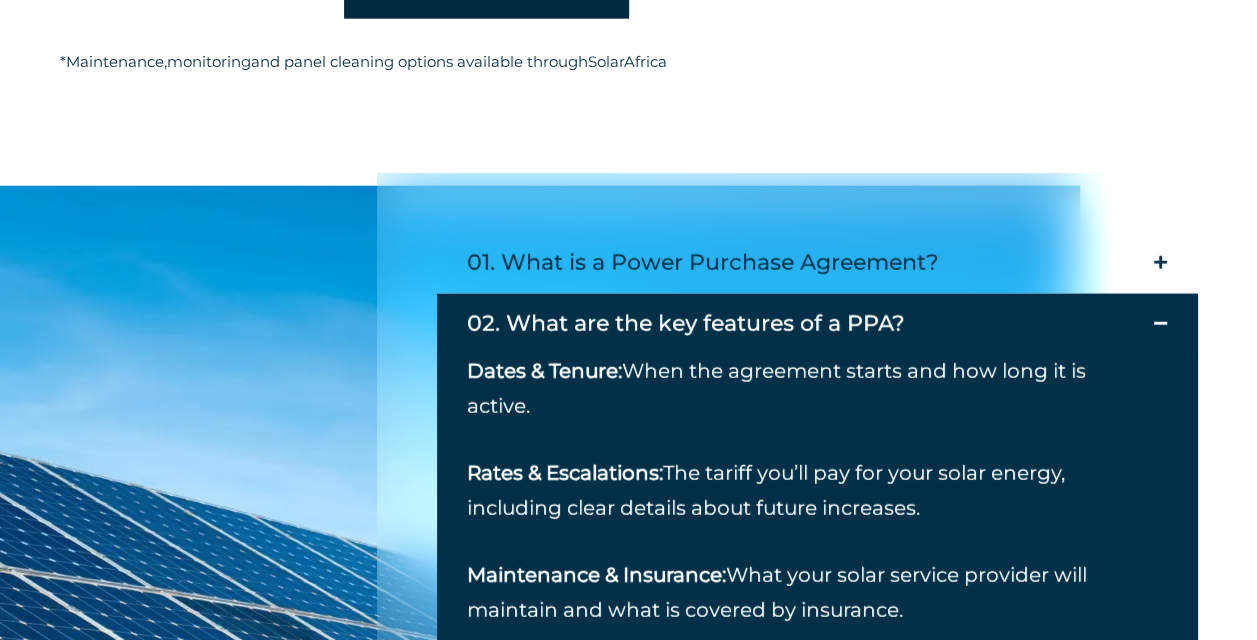 click on "02. What are the key features of a PPA?" at bounding box center [817, 324] 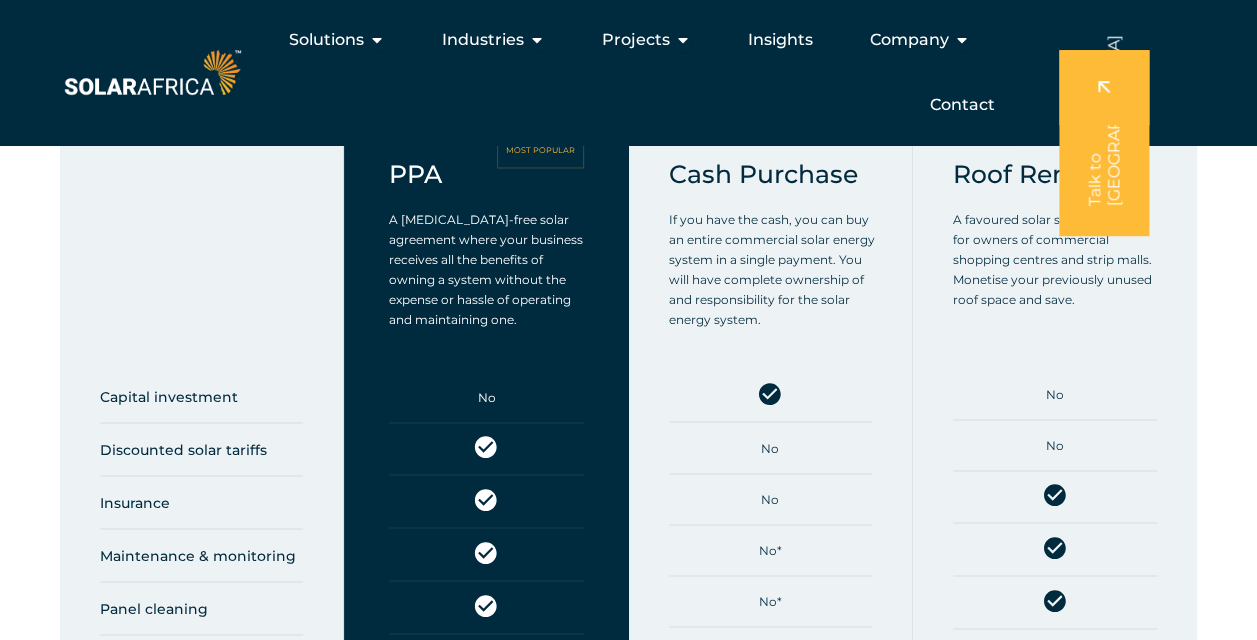 scroll, scrollTop: 1200, scrollLeft: 0, axis: vertical 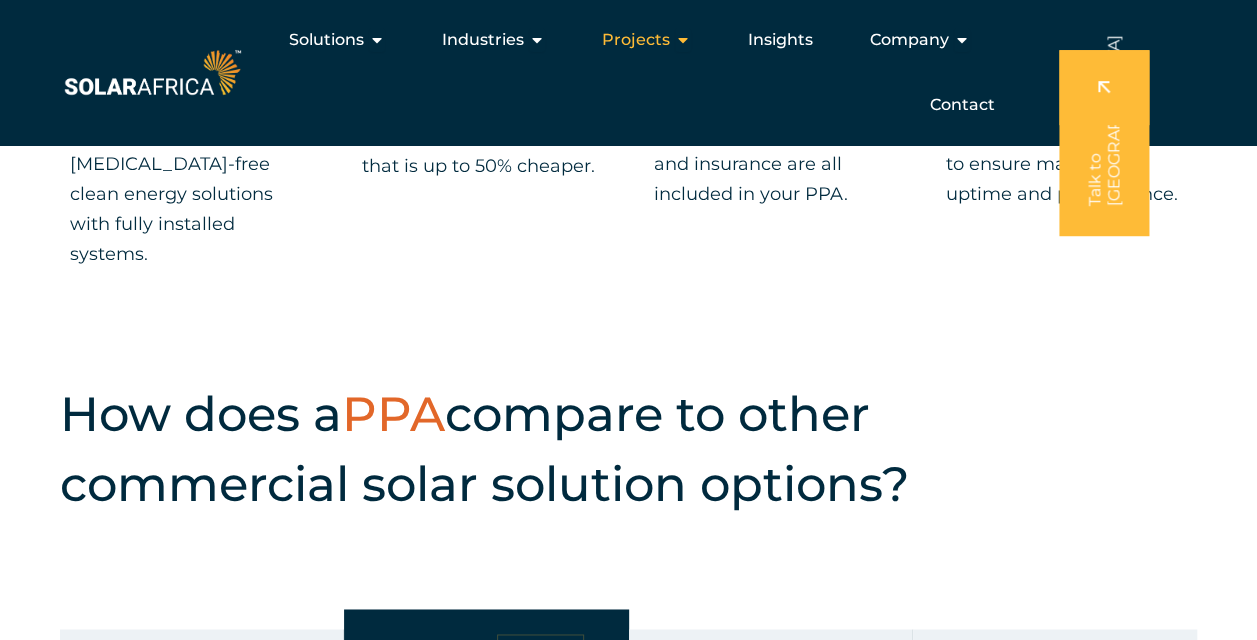 click at bounding box center (683, 40) 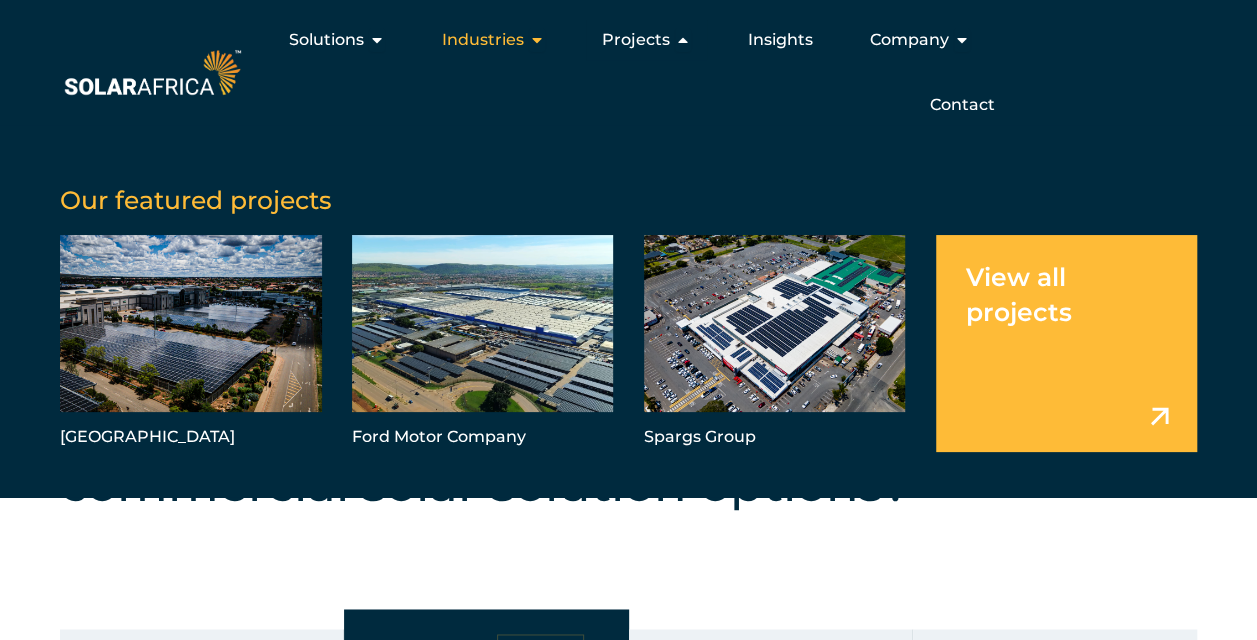 click on "Industries
Close Industries
Open Industries" at bounding box center [493, 40] 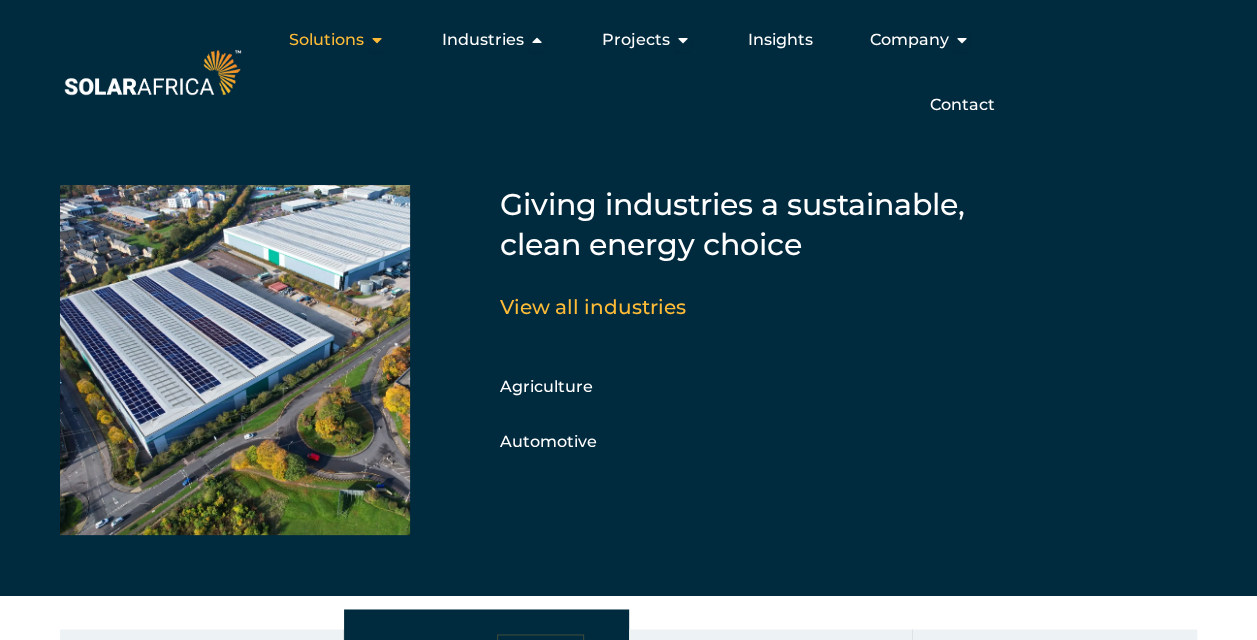 click at bounding box center [377, 40] 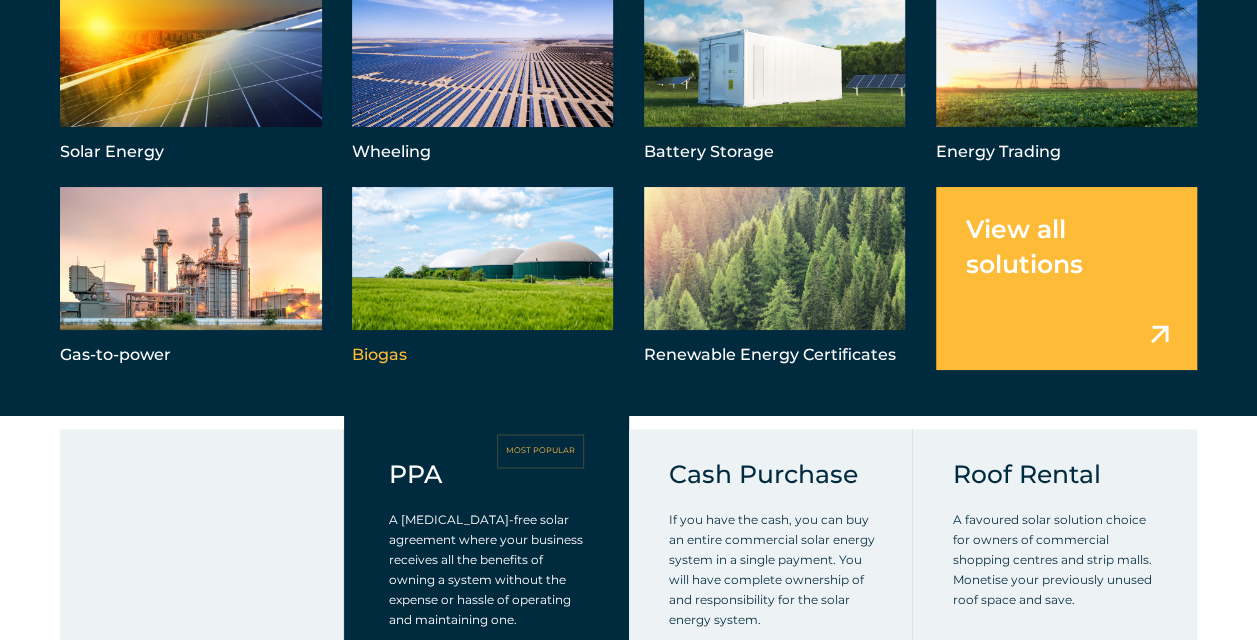 scroll, scrollTop: 1500, scrollLeft: 0, axis: vertical 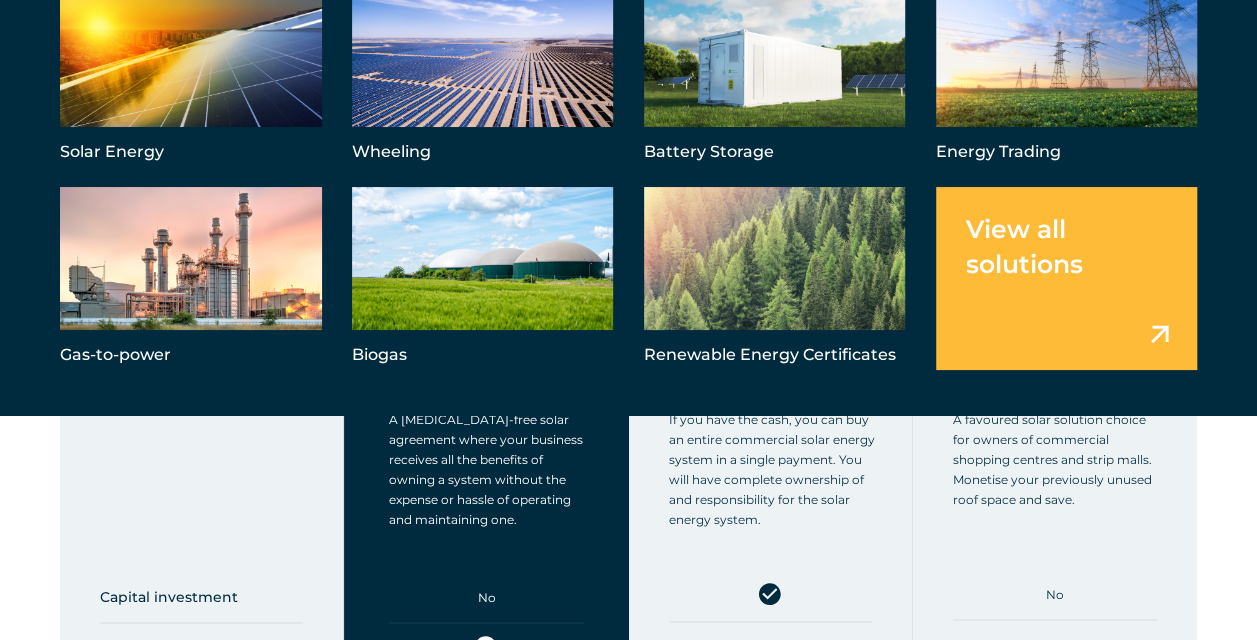 click on "Capital investment
Discounted solar tariffs
Insurance
Maintenance & monitoring
Panel cleaning
Full system ownership
PPA
MOST POPULAR
A CAPEX-free solar agreement where your business receives all the benefits of owning a system without the expense or hassle of operating and maintaining one.
No
No
Talk to sales" at bounding box center (628, 703) 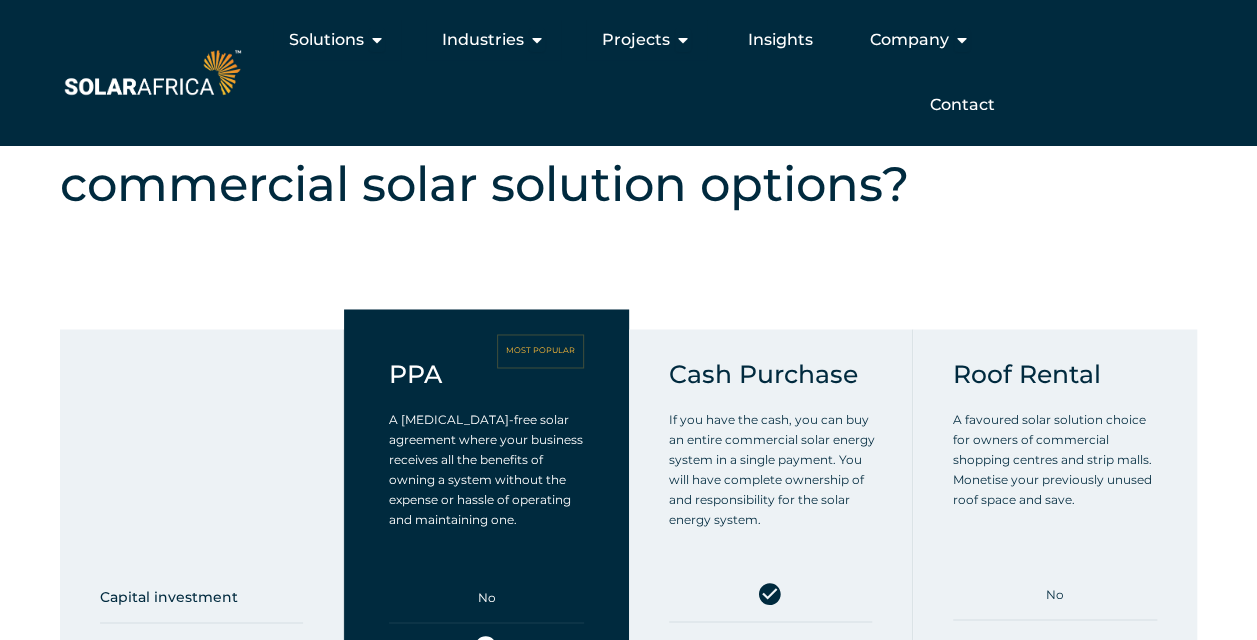 scroll, scrollTop: 1000, scrollLeft: 0, axis: vertical 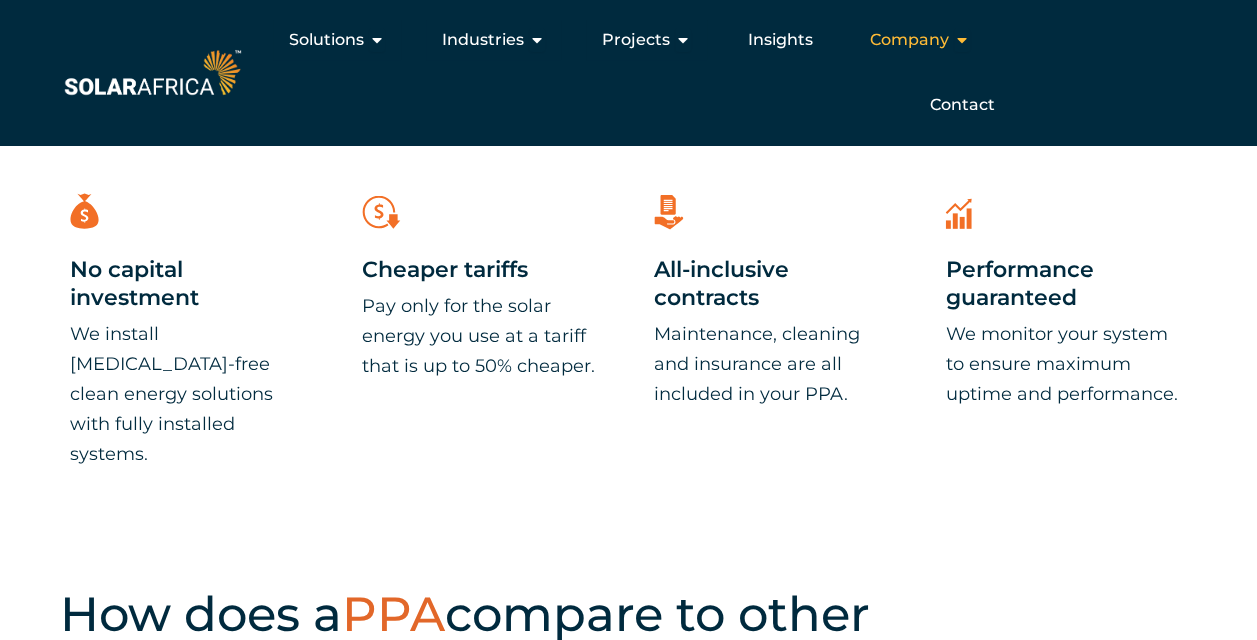 click on "Company" at bounding box center (909, 40) 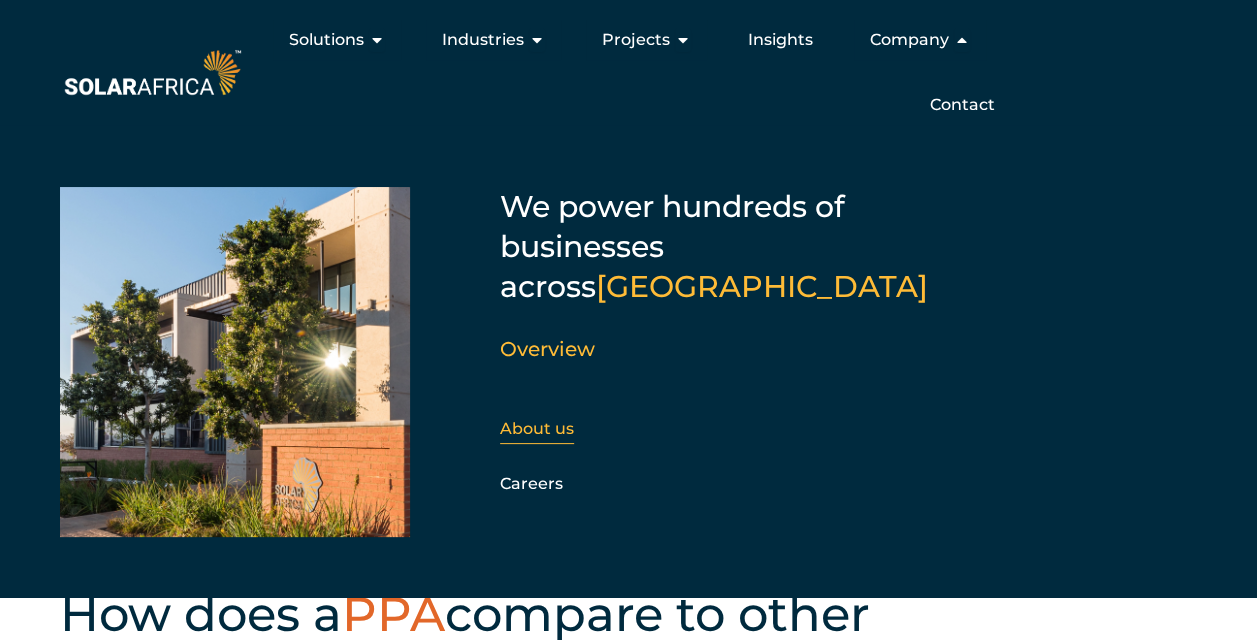 click on "About us" at bounding box center (537, 428) 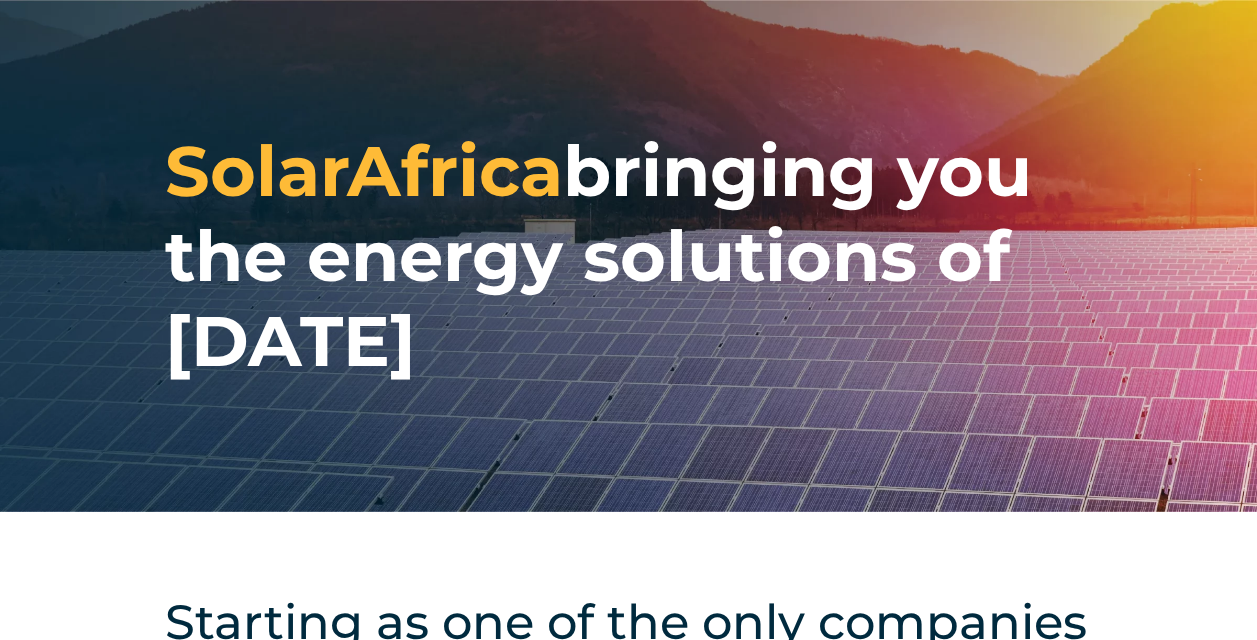 scroll, scrollTop: 700, scrollLeft: 0, axis: vertical 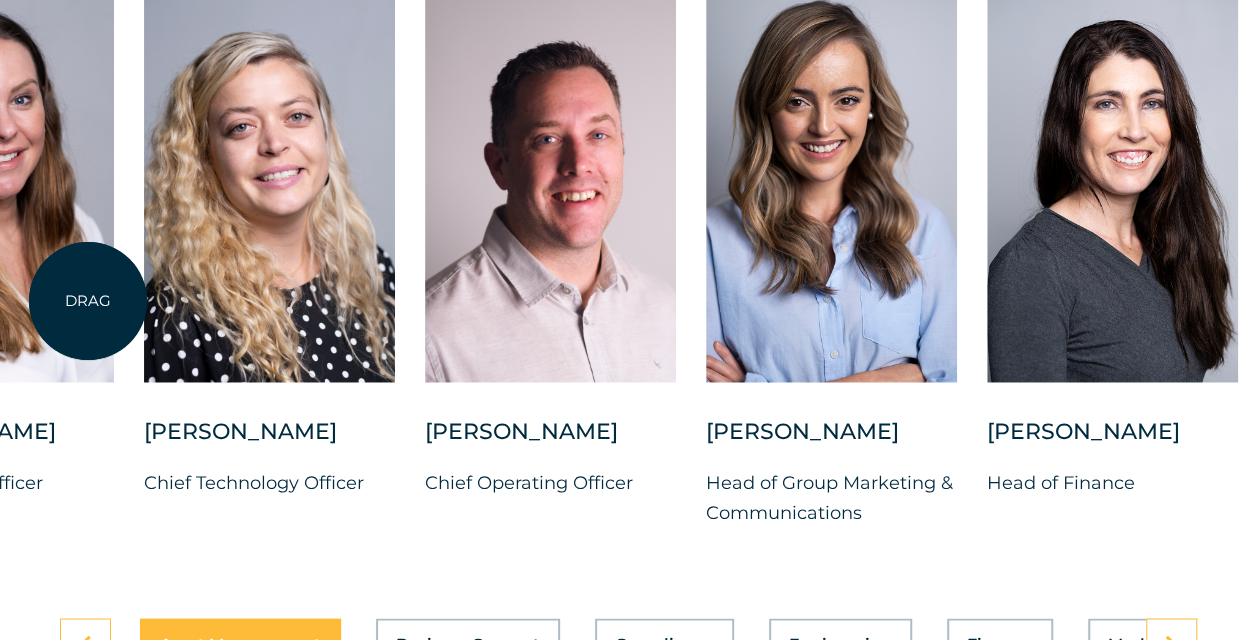drag, startPoint x: 586, startPoint y: 238, endPoint x: 88, endPoint y: 301, distance: 501.96912 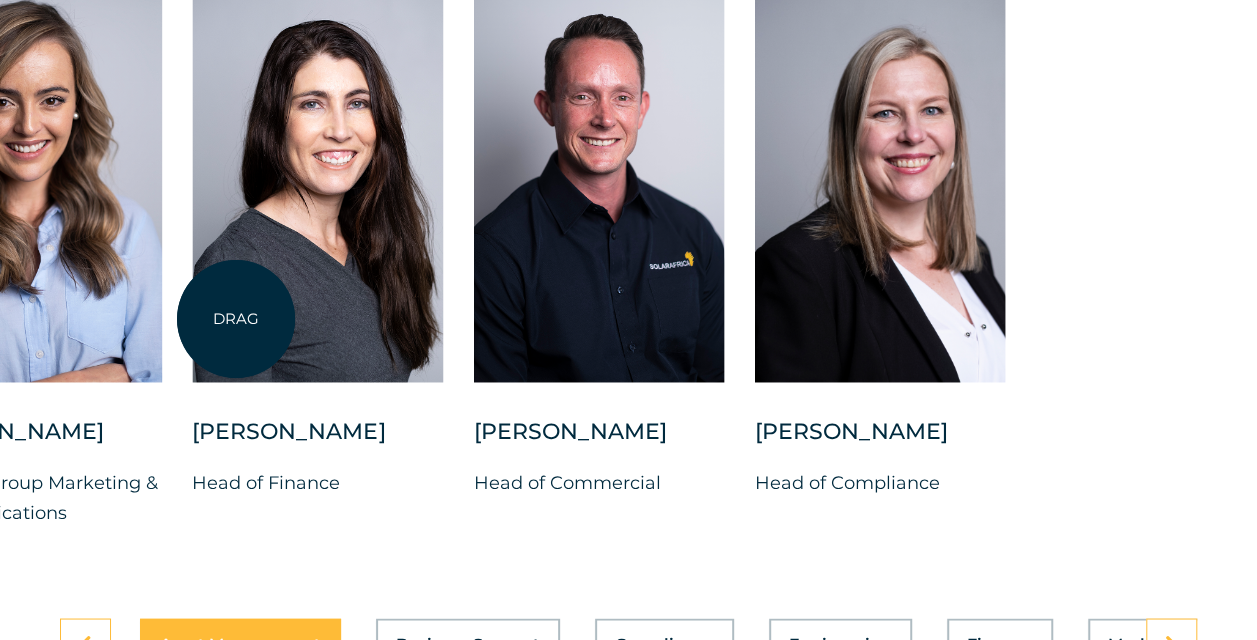 drag, startPoint x: 714, startPoint y: 289, endPoint x: 236, endPoint y: 319, distance: 478.9405 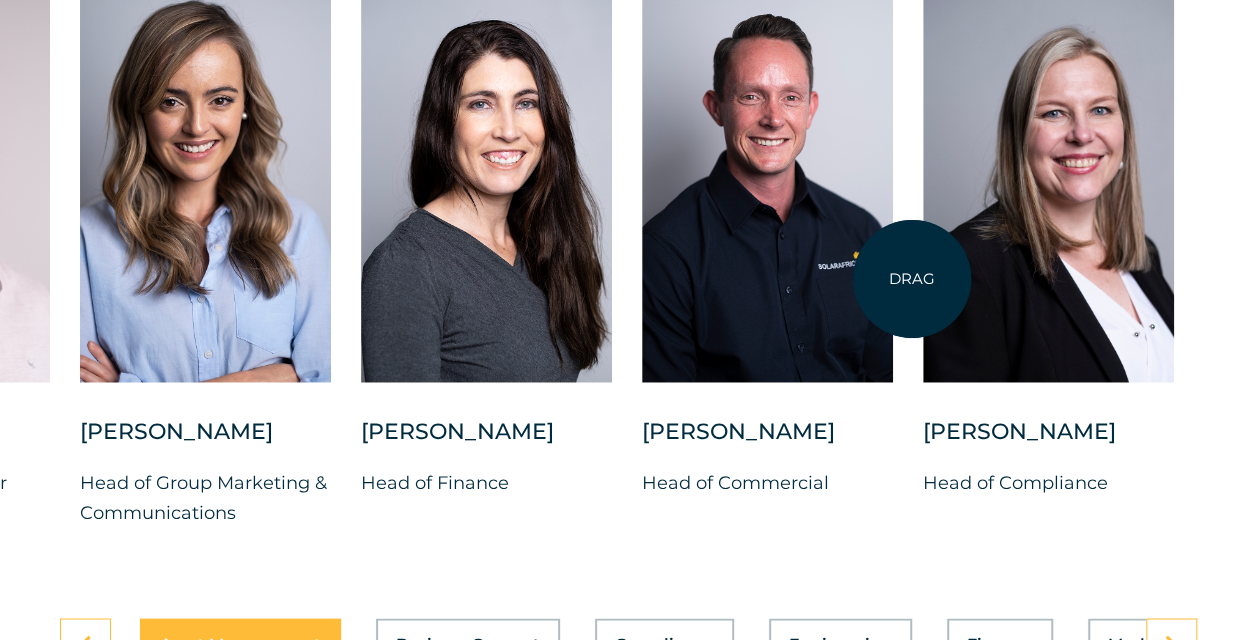 drag, startPoint x: 480, startPoint y: 271, endPoint x: 912, endPoint y: 279, distance: 432.07407 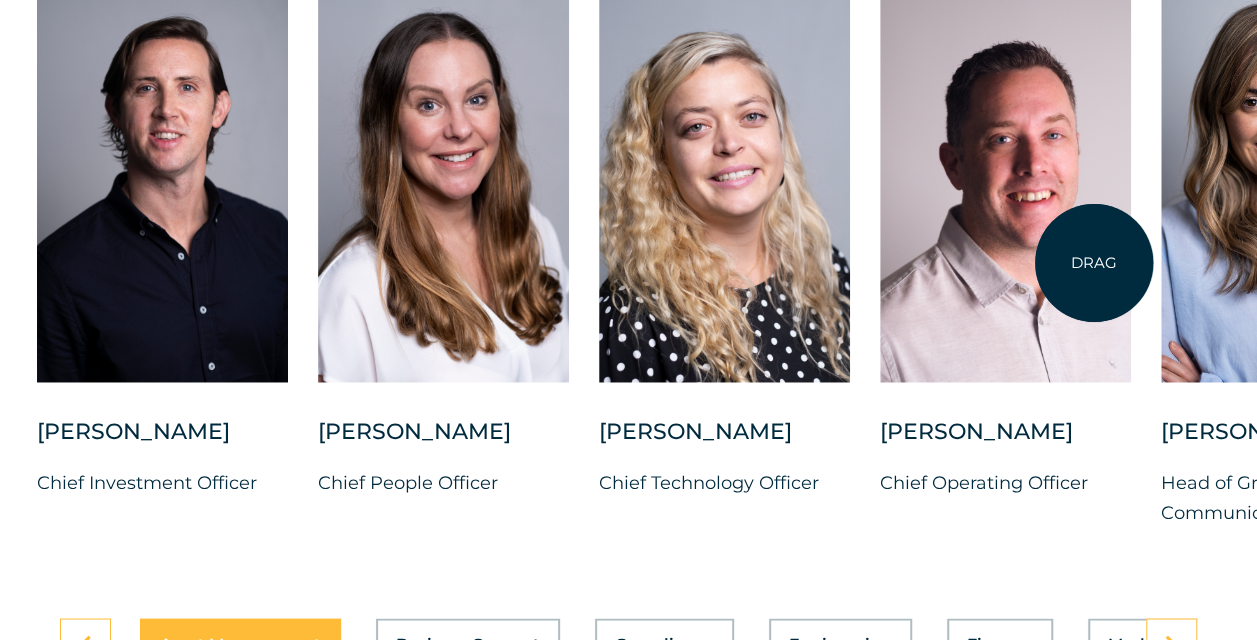 drag, startPoint x: 13, startPoint y: 252, endPoint x: 1094, endPoint y: 263, distance: 1081.0559 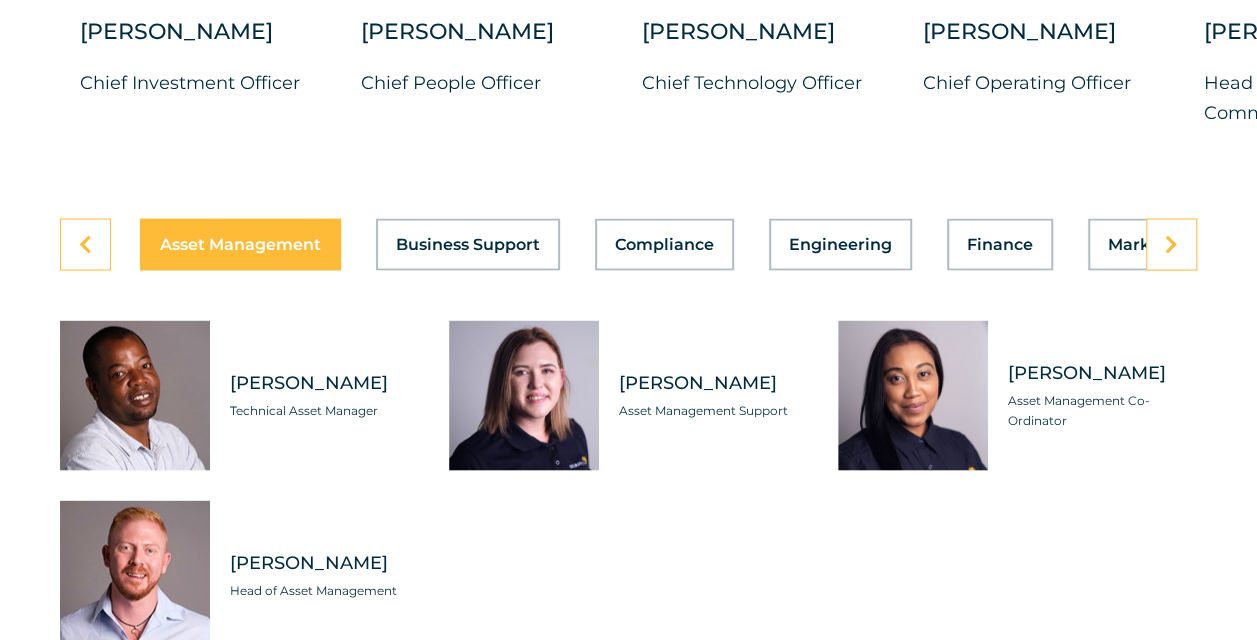 scroll, scrollTop: 5800, scrollLeft: 0, axis: vertical 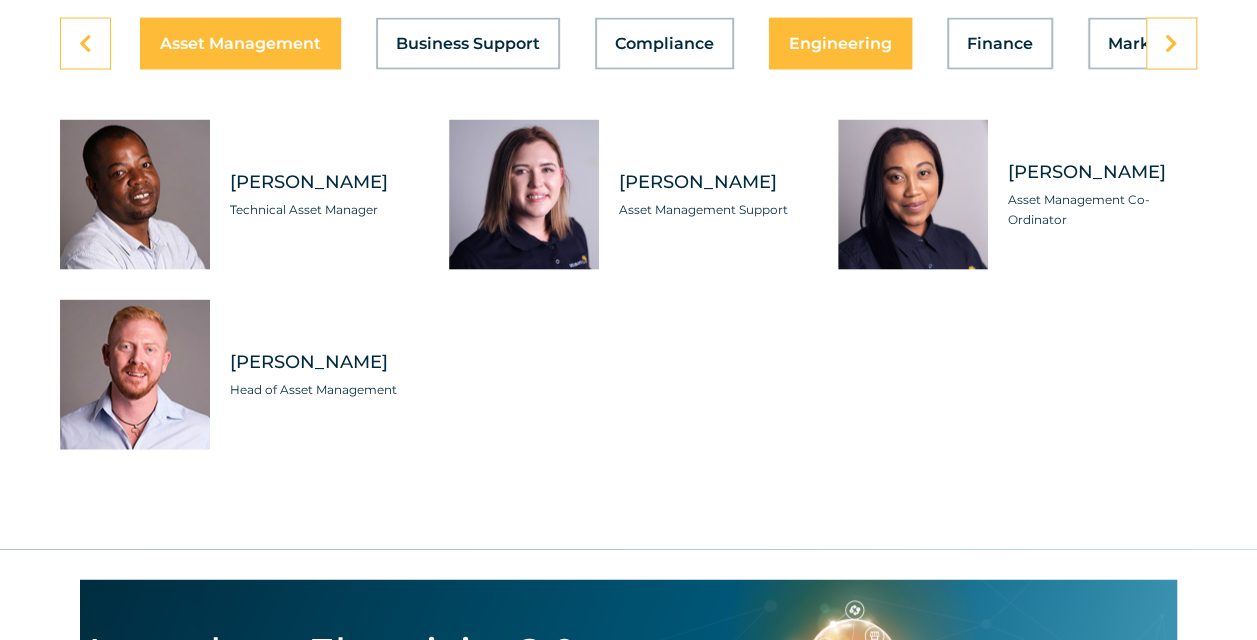 click on "Engineering" at bounding box center (840, 44) 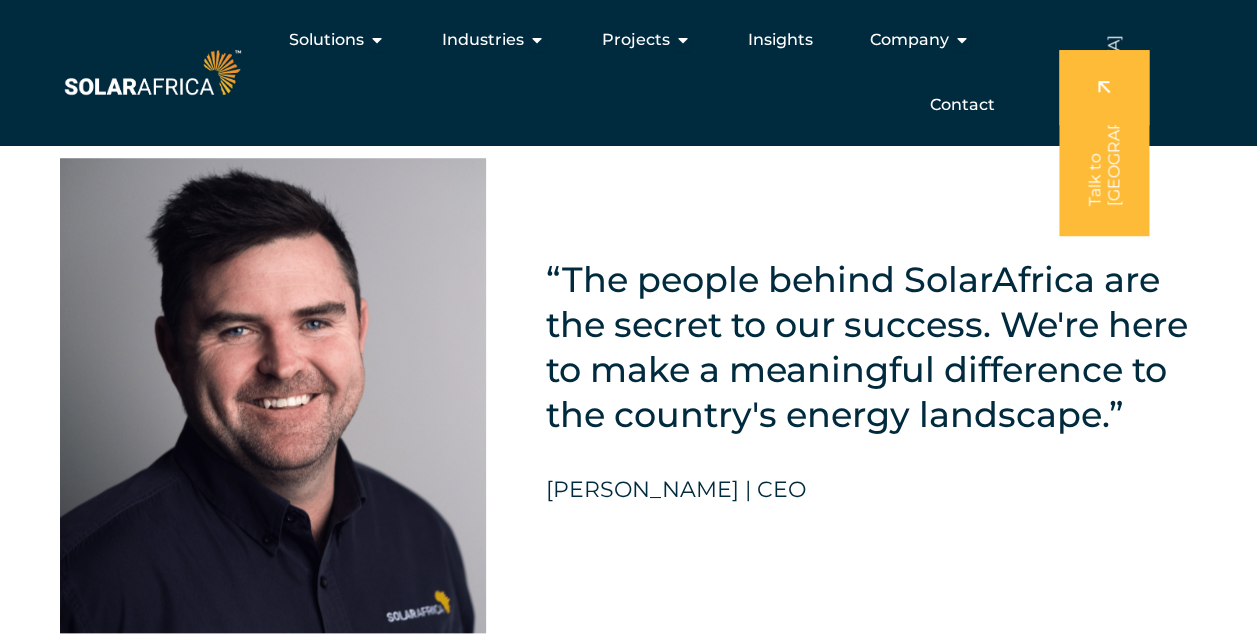 scroll, scrollTop: 4100, scrollLeft: 0, axis: vertical 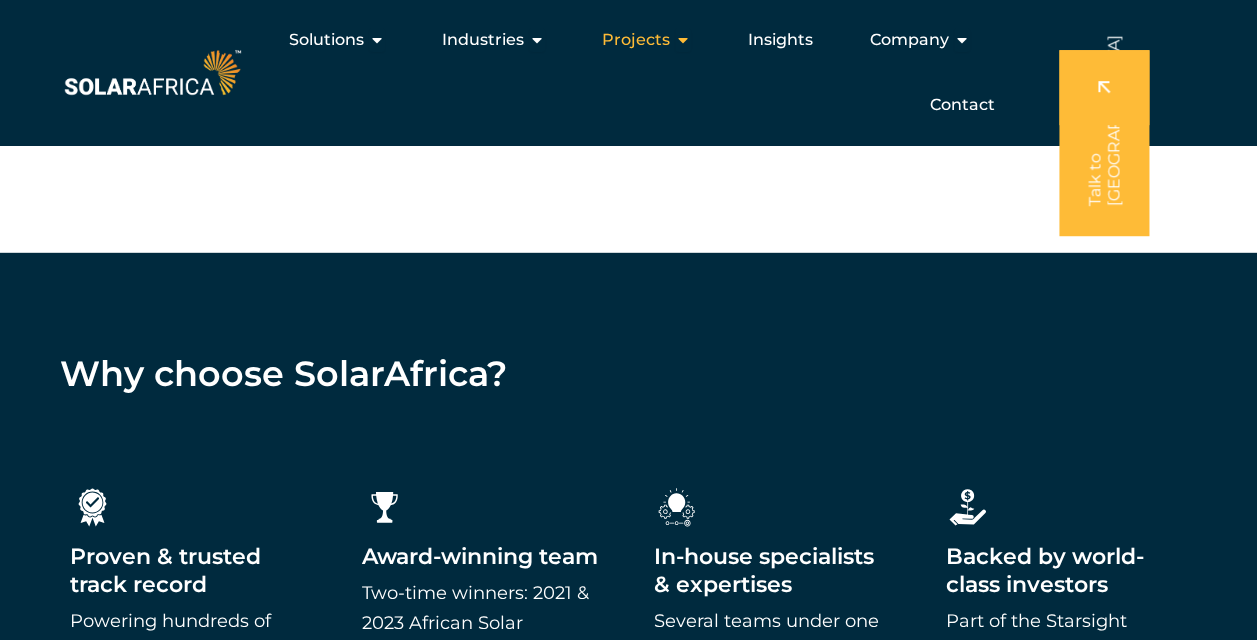 click at bounding box center (683, 40) 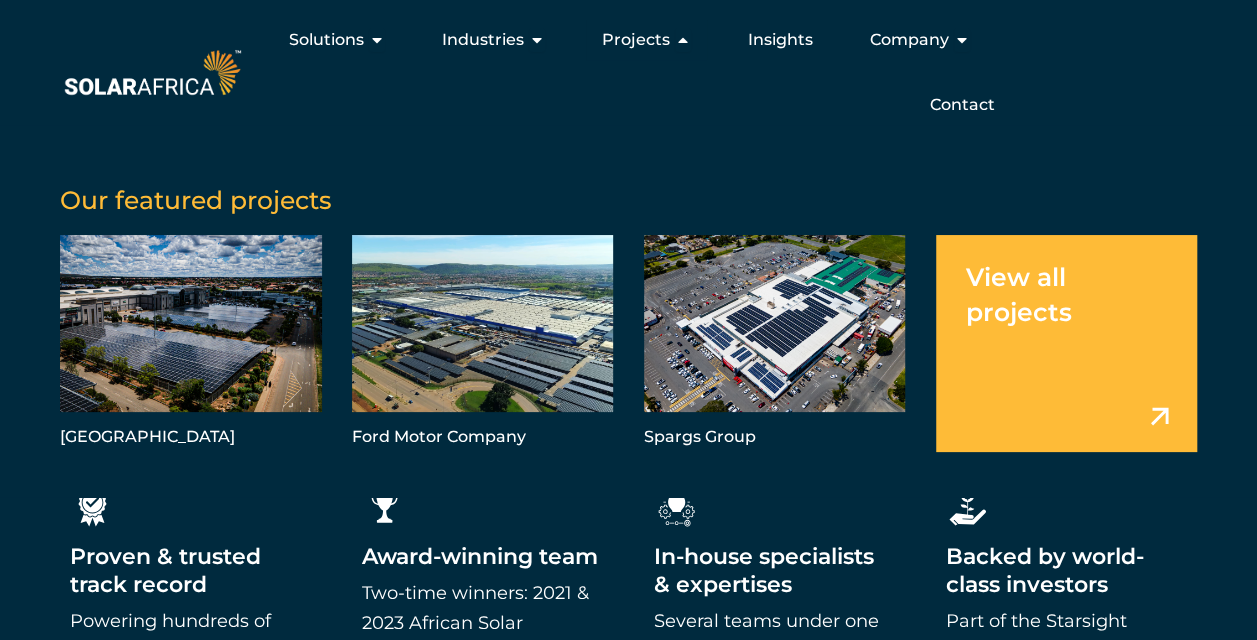 click at bounding box center (1067, 343) 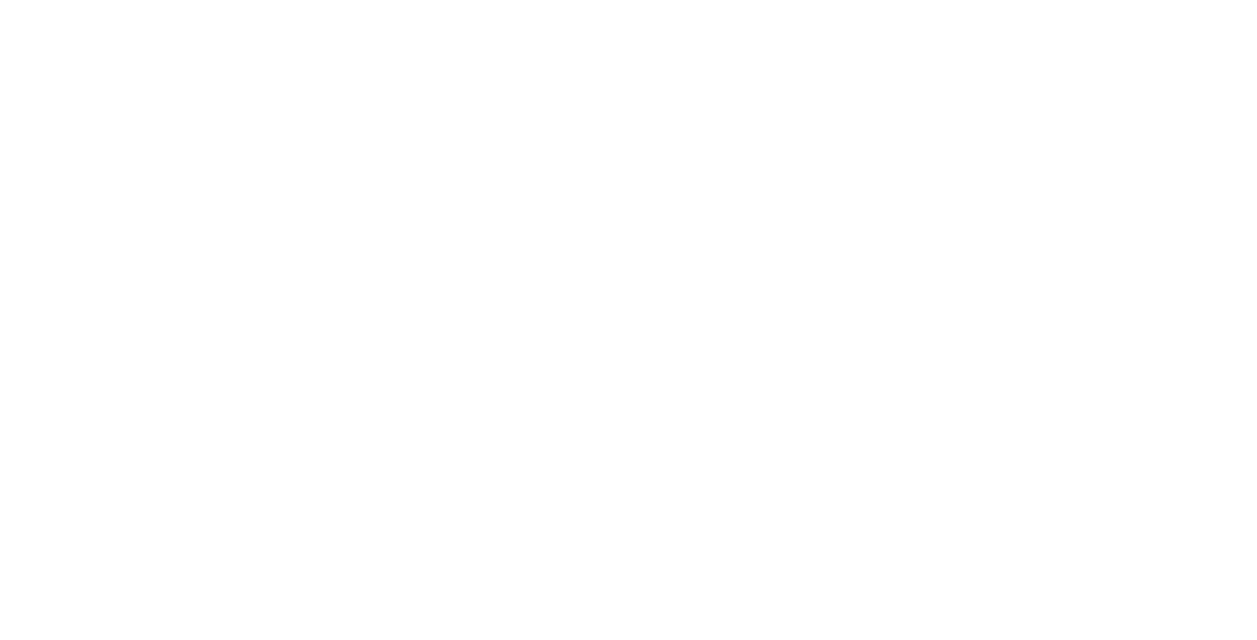 scroll, scrollTop: 0, scrollLeft: 0, axis: both 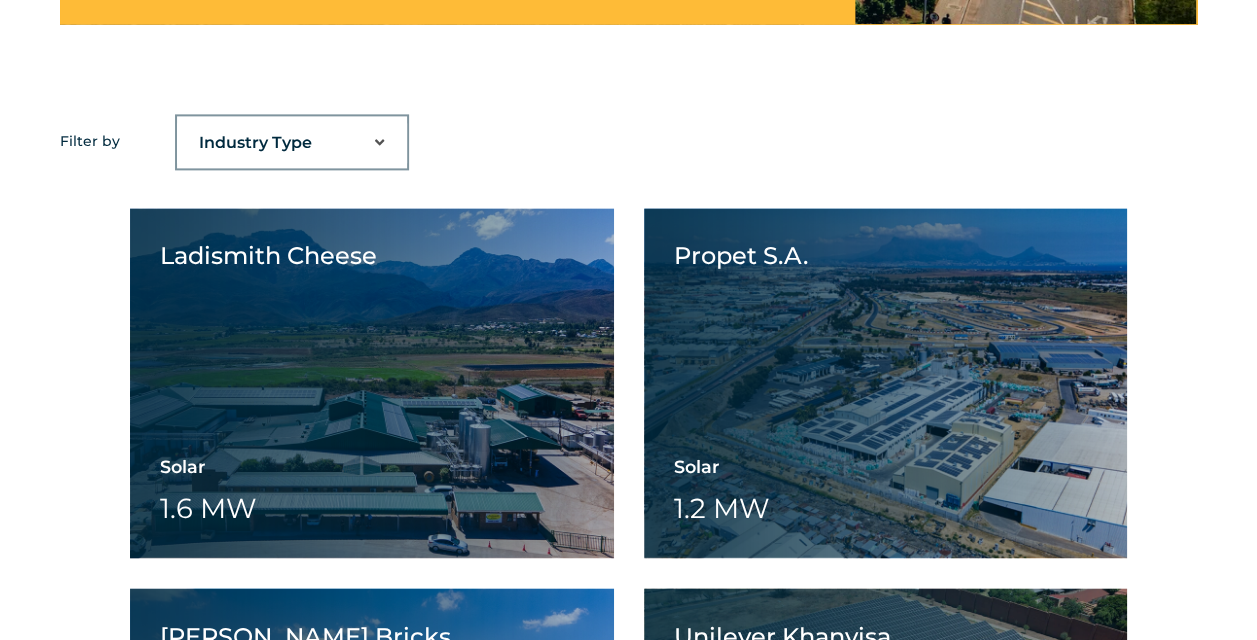 click on "Industry Type
Agriculture
Automotive
Corporate Parks
FMCG
Food Processing
Hospitality
Manufacturing
Retail" at bounding box center (292, 143) 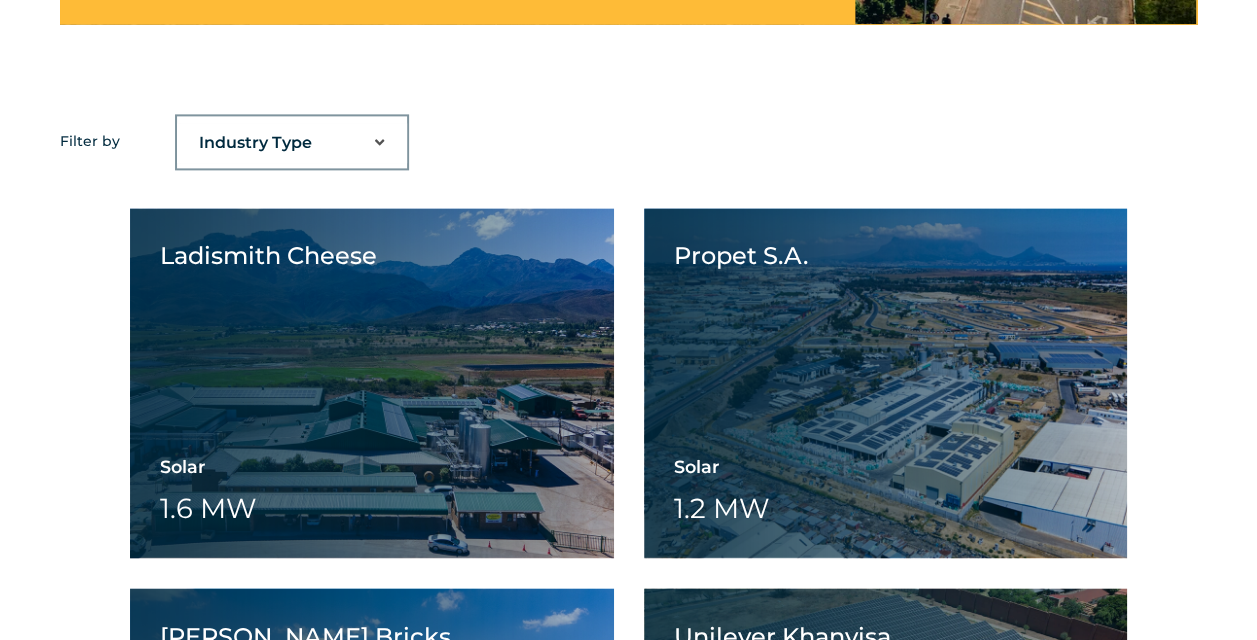 click on "Ladismith Cheese
Solar
1.6 MW
Battery
Wheeling
Ladismith Cheese
View project video
View project gallery
Propet S.A." at bounding box center (628, 1124) 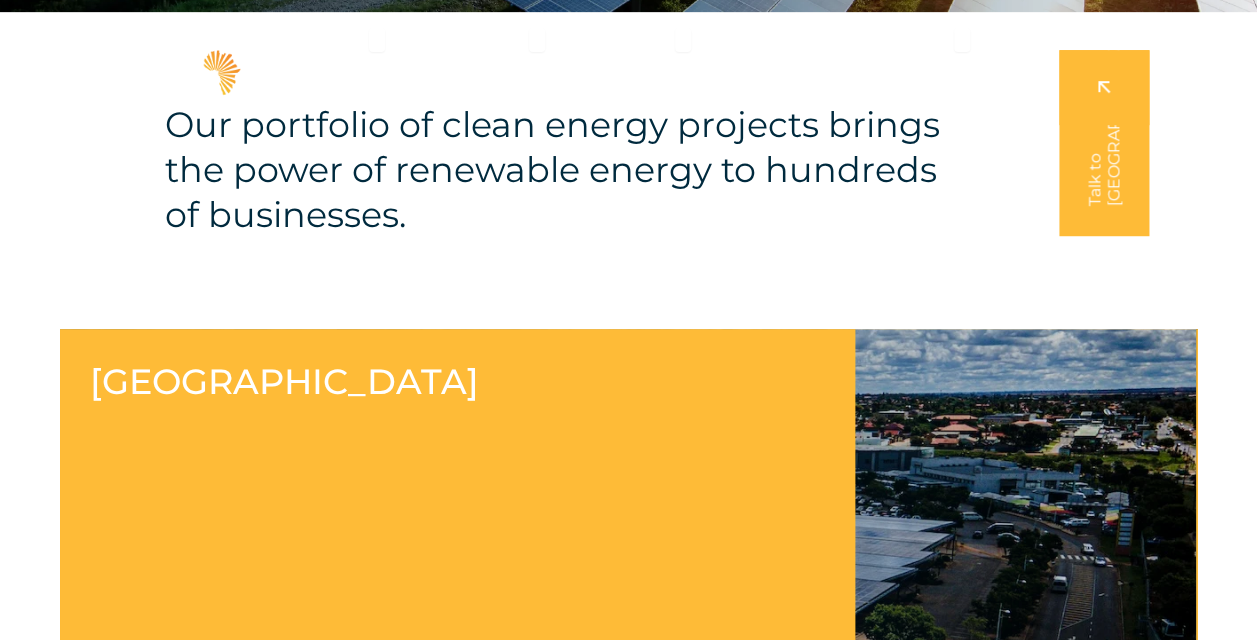 scroll, scrollTop: 0, scrollLeft: 0, axis: both 